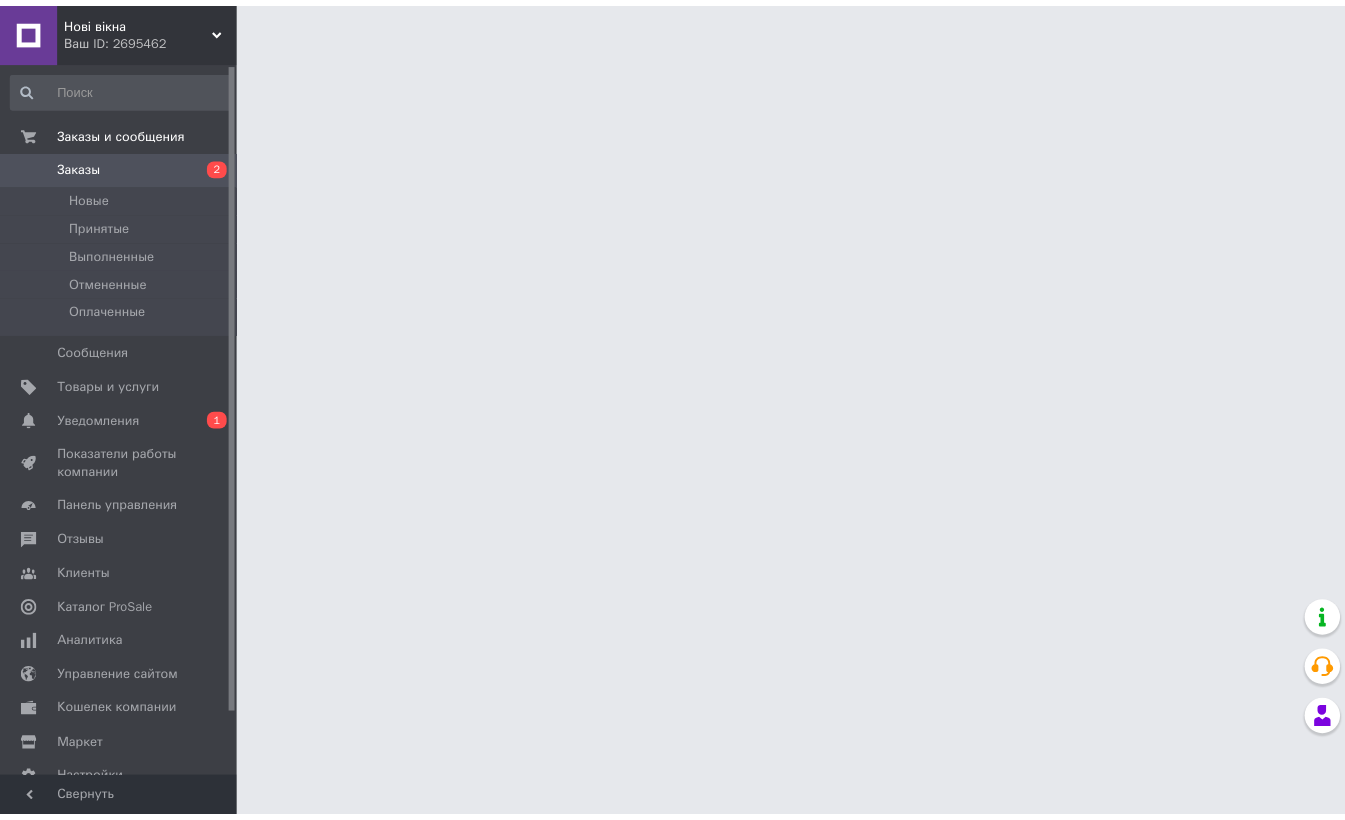 scroll, scrollTop: 0, scrollLeft: 0, axis: both 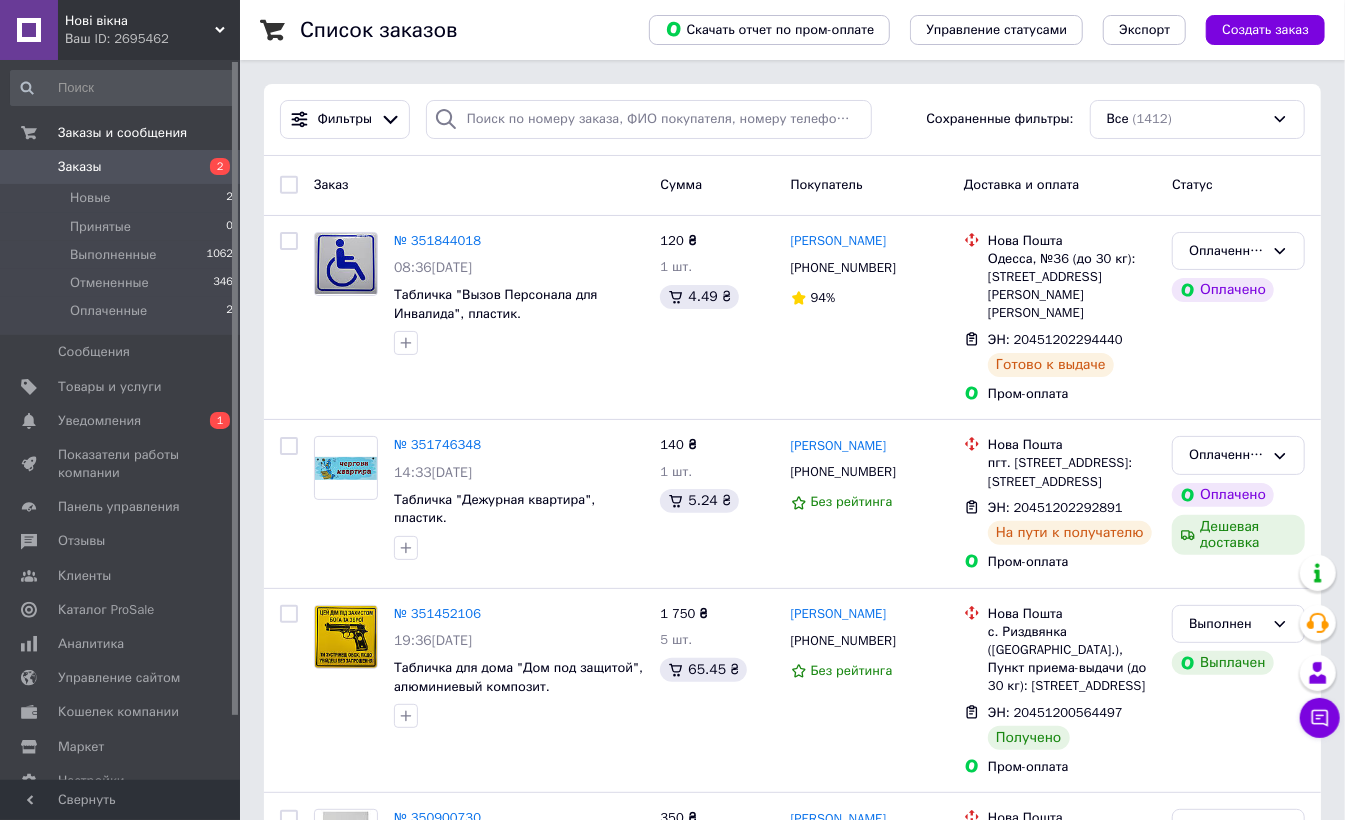 click on "Уведомления" at bounding box center (99, 421) 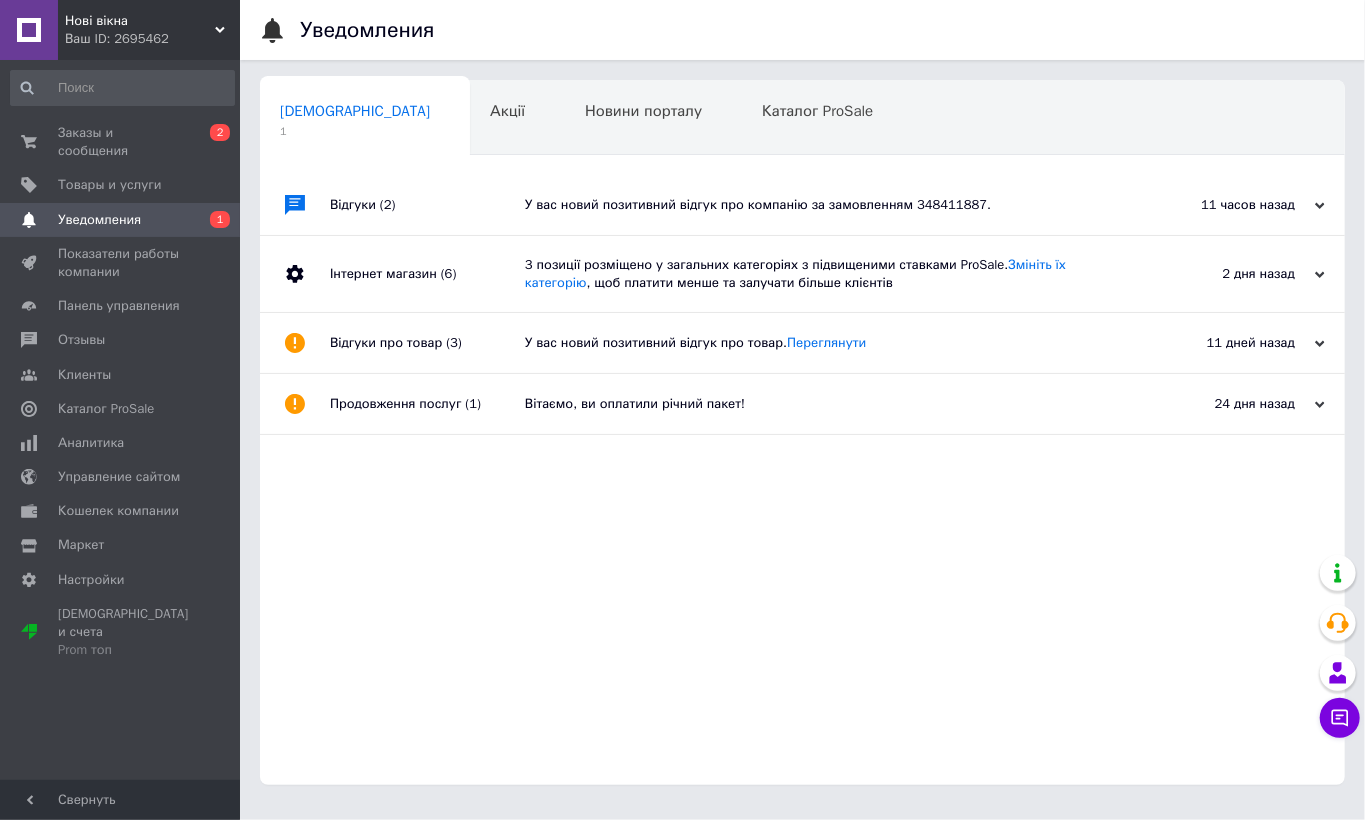 click on "У вас новий позитивний відгук про компанію за замовленням 348411887." at bounding box center (825, 205) 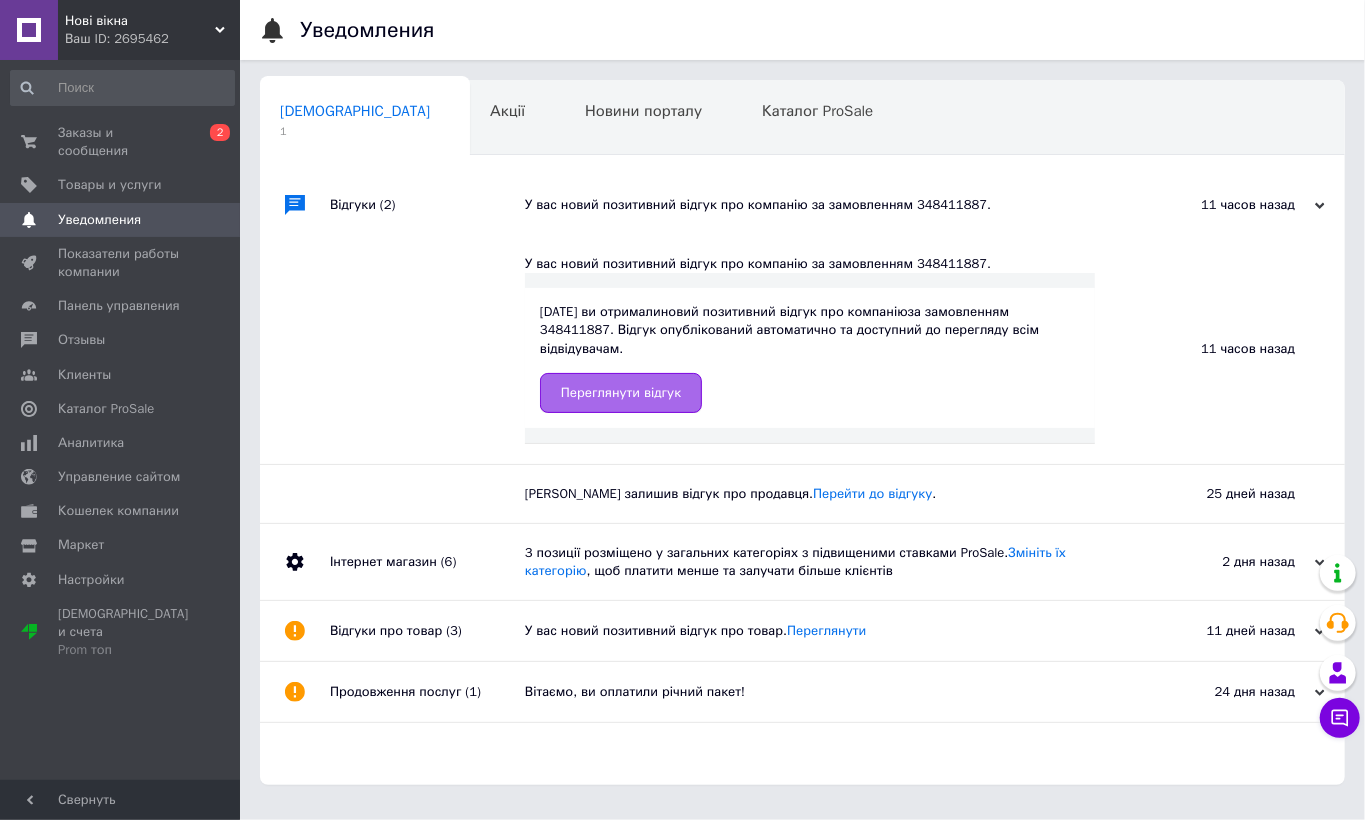 click on "Переглянути відгук" at bounding box center (621, 393) 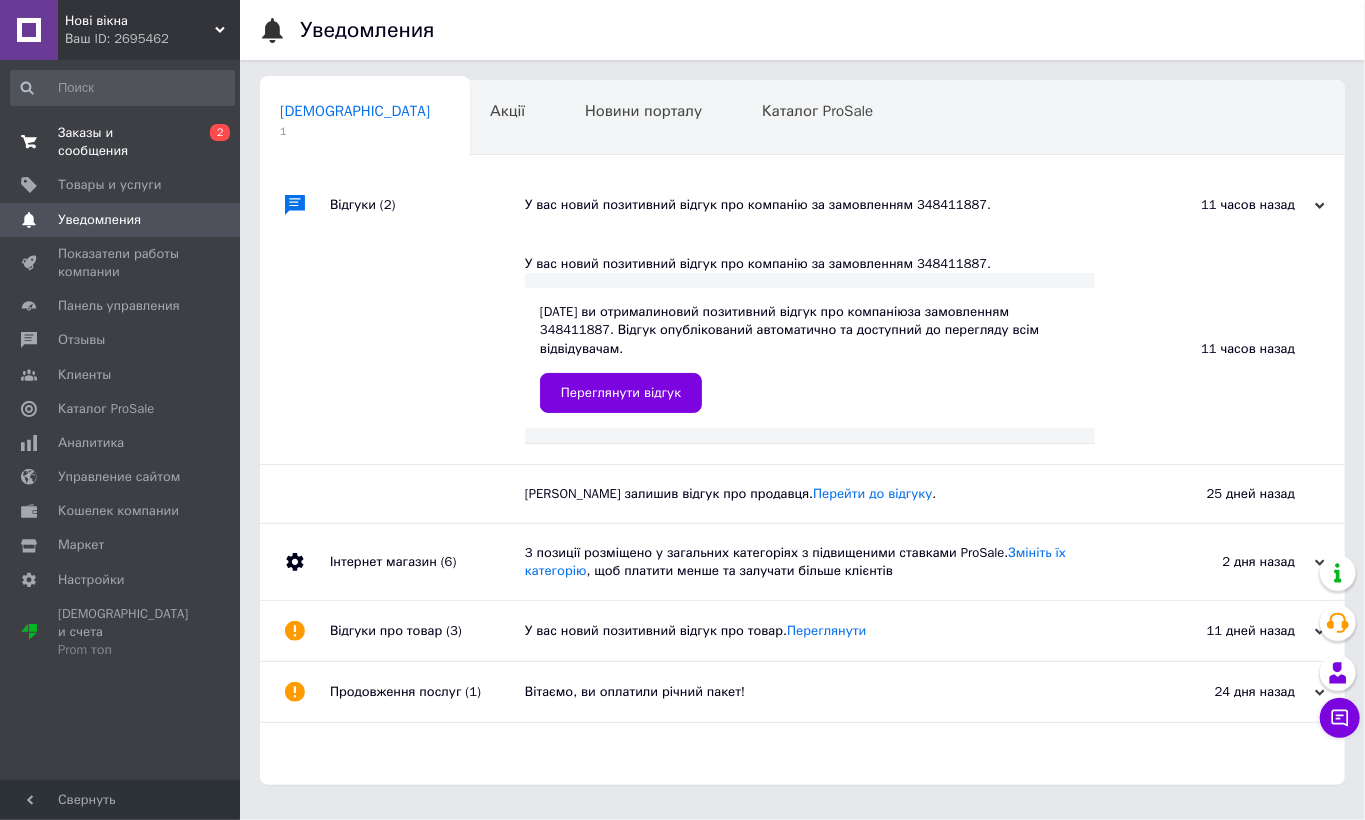 click on "Заказы и сообщения" at bounding box center (121, 142) 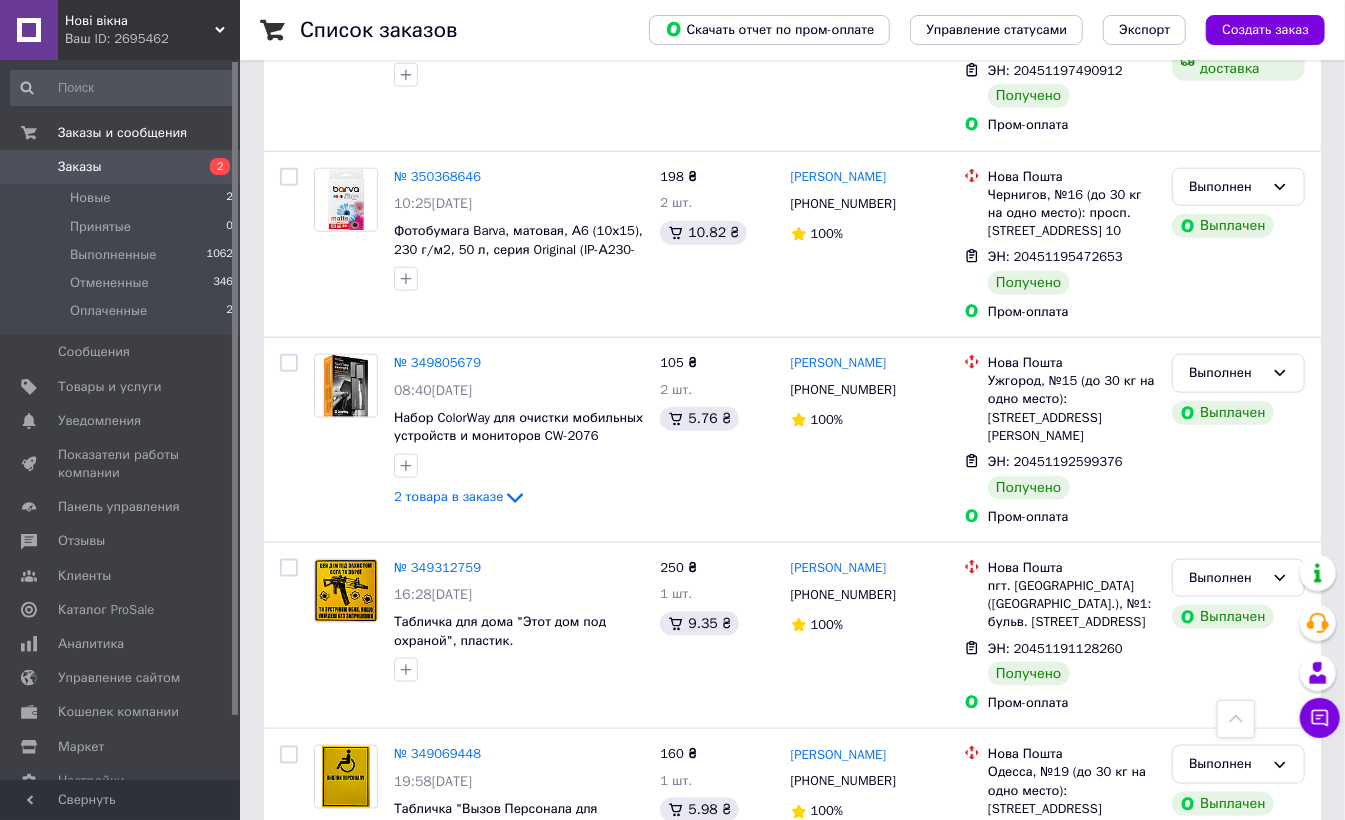 scroll, scrollTop: 1066, scrollLeft: 0, axis: vertical 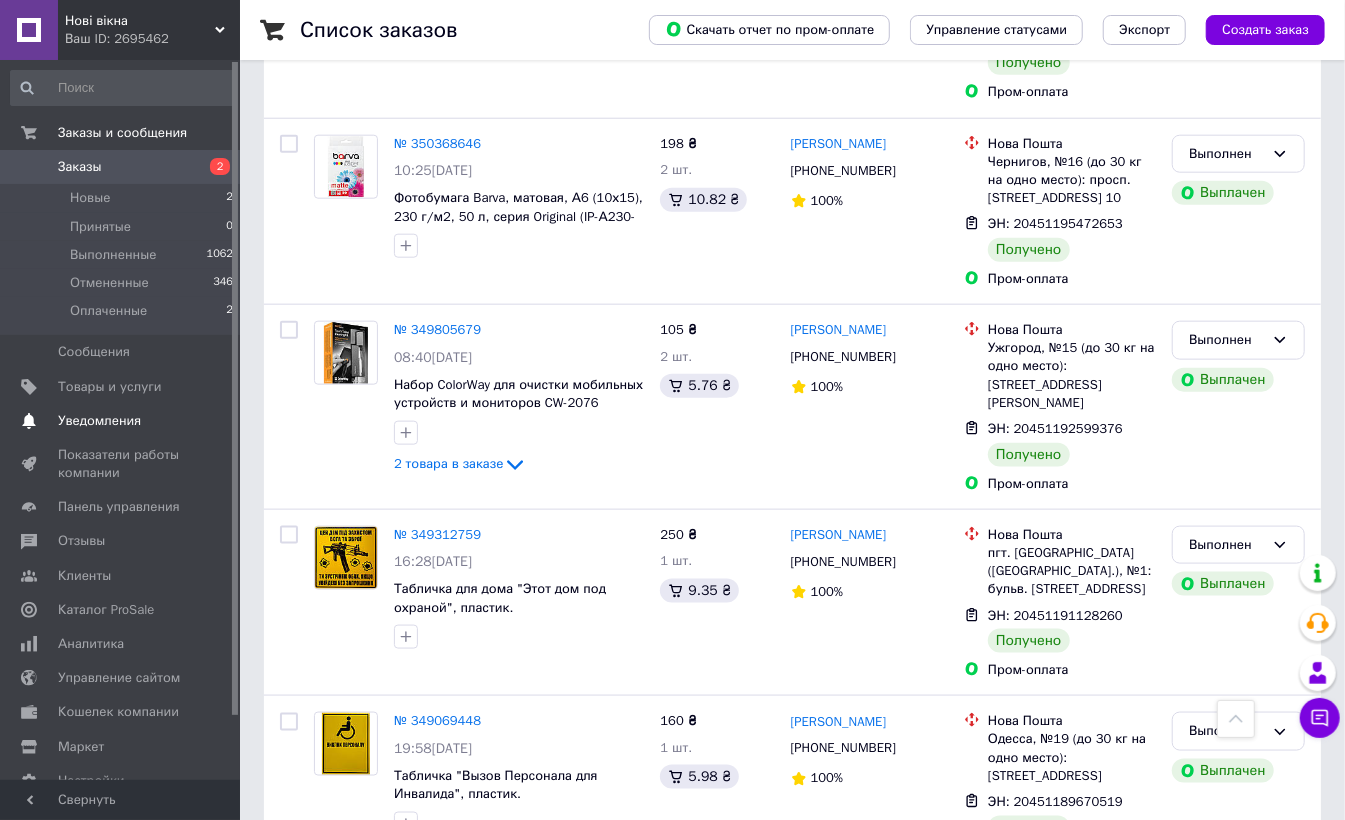 click on "Уведомления" at bounding box center [99, 421] 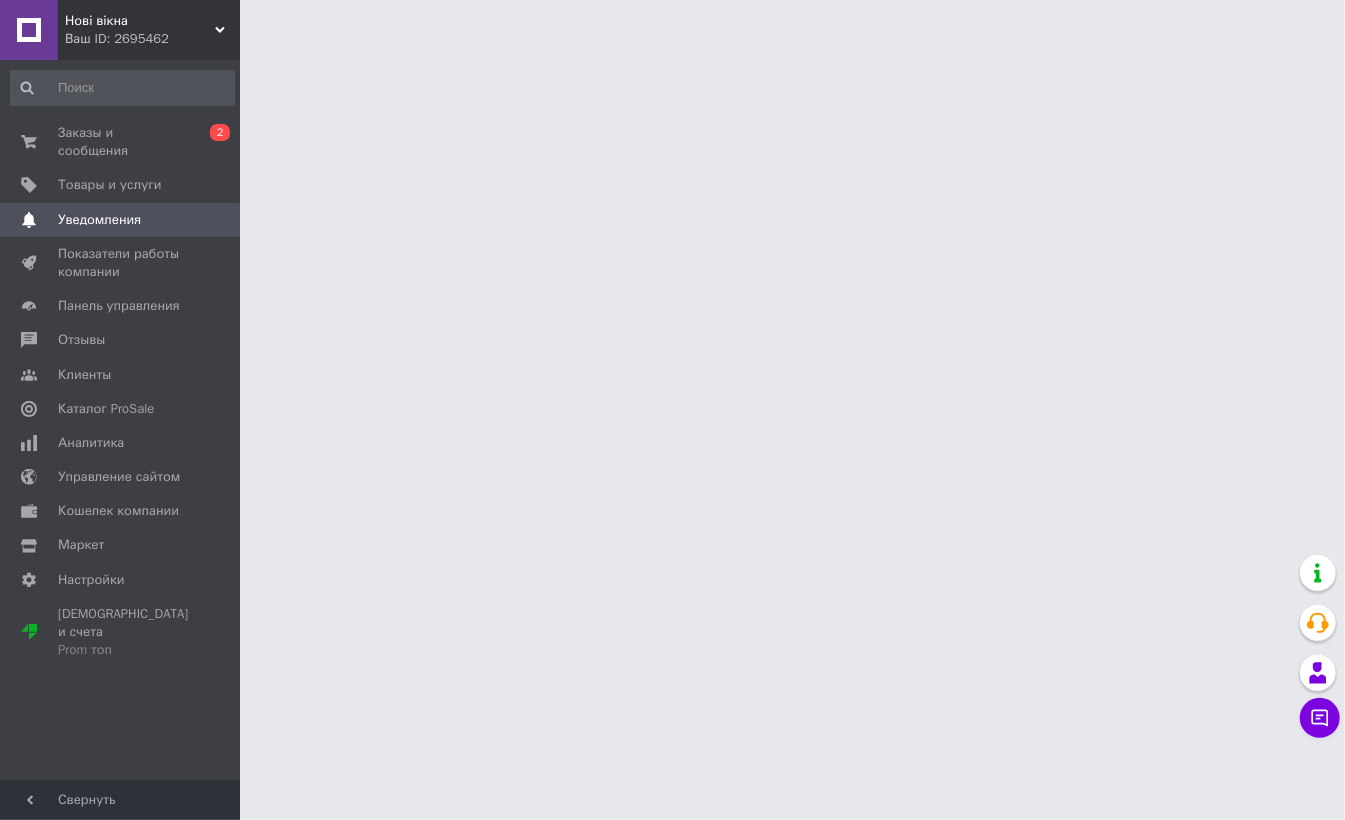 scroll, scrollTop: 0, scrollLeft: 0, axis: both 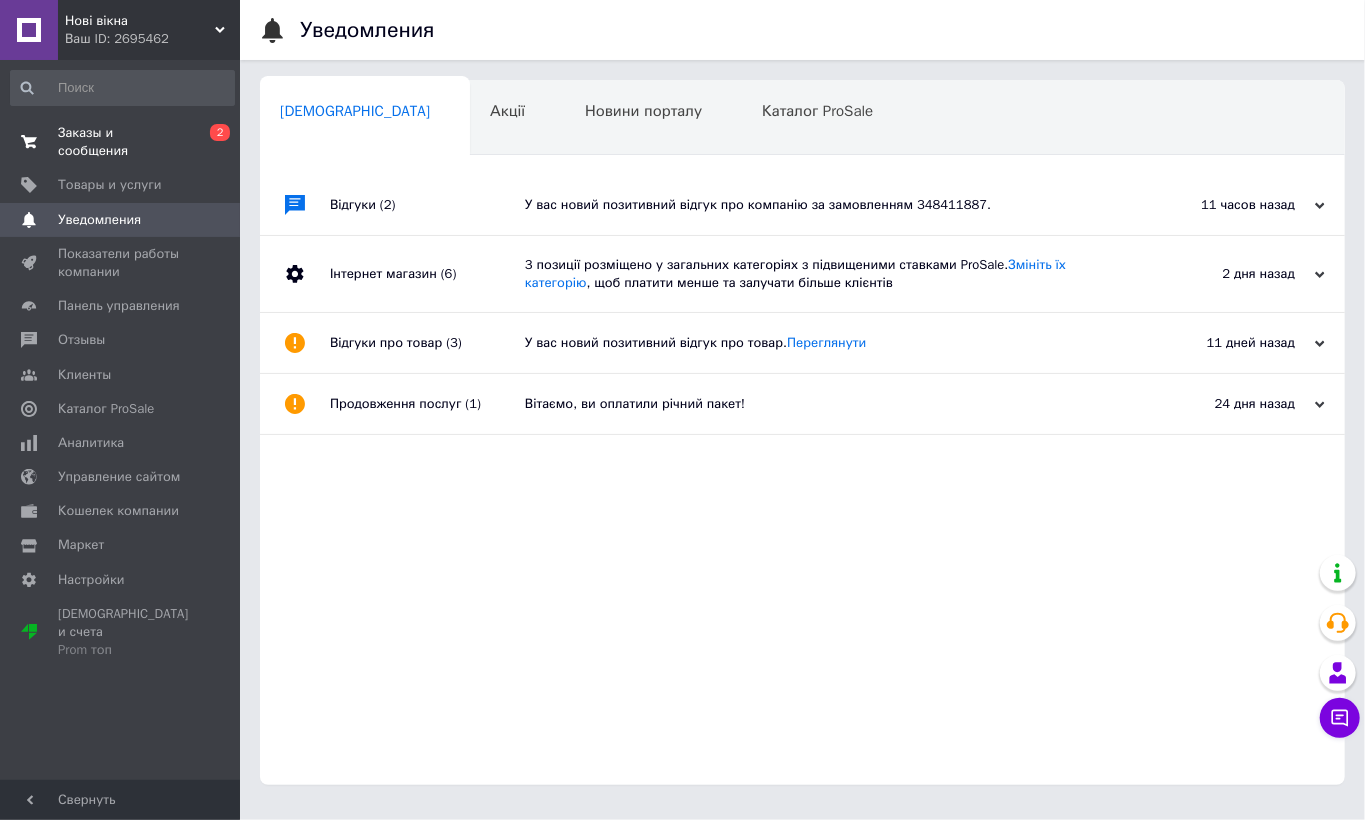 click on "Заказы и сообщения" at bounding box center [121, 142] 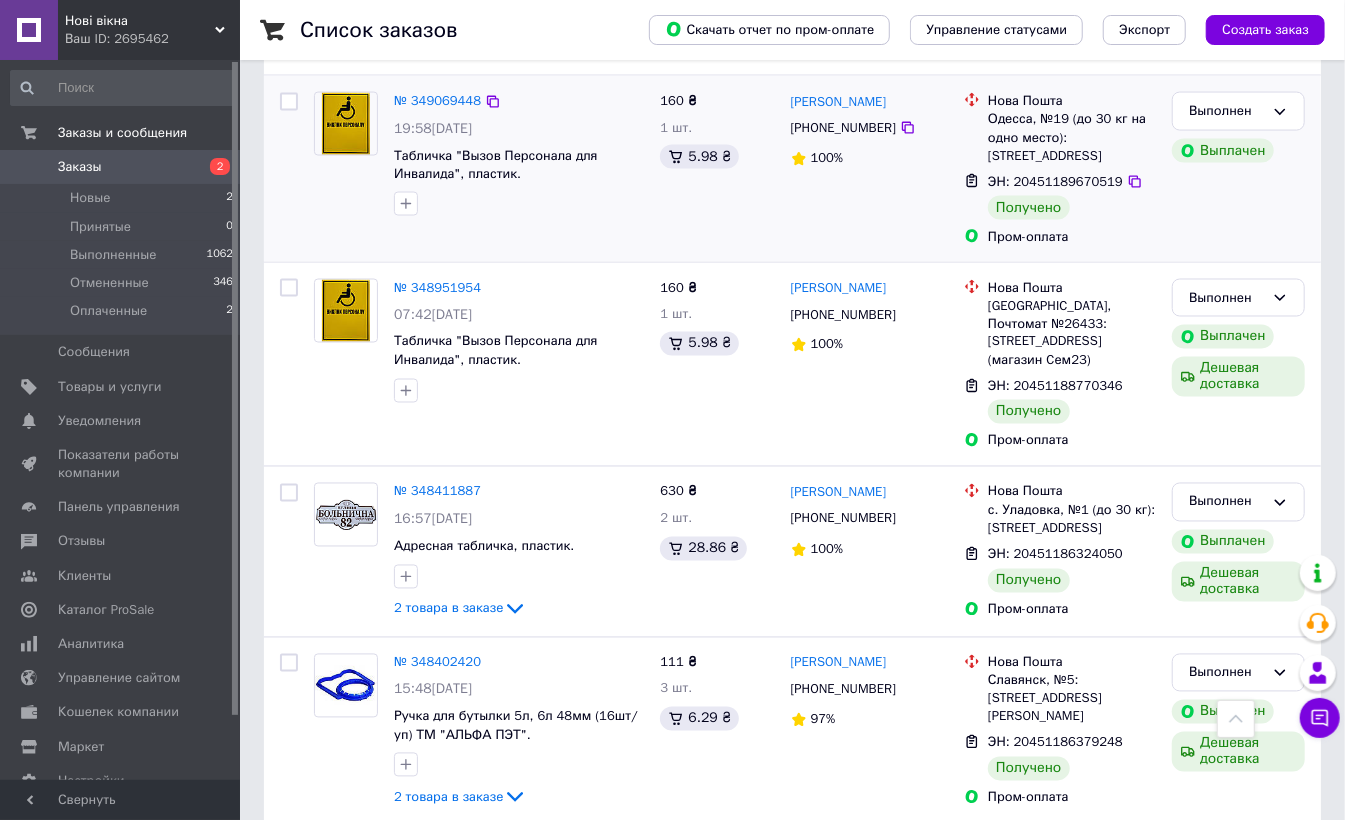 scroll, scrollTop: 1733, scrollLeft: 0, axis: vertical 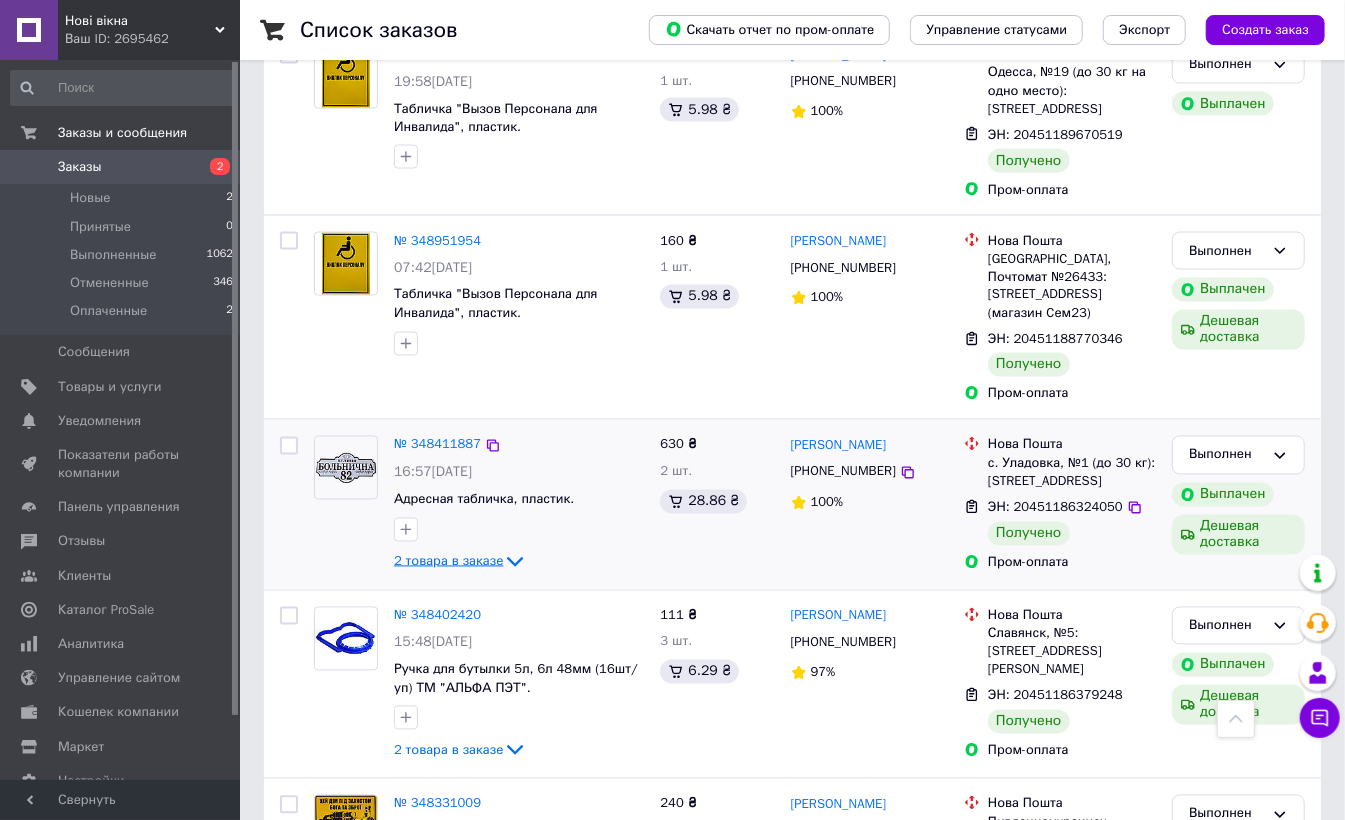 click on "2 товара в заказе" at bounding box center (448, 560) 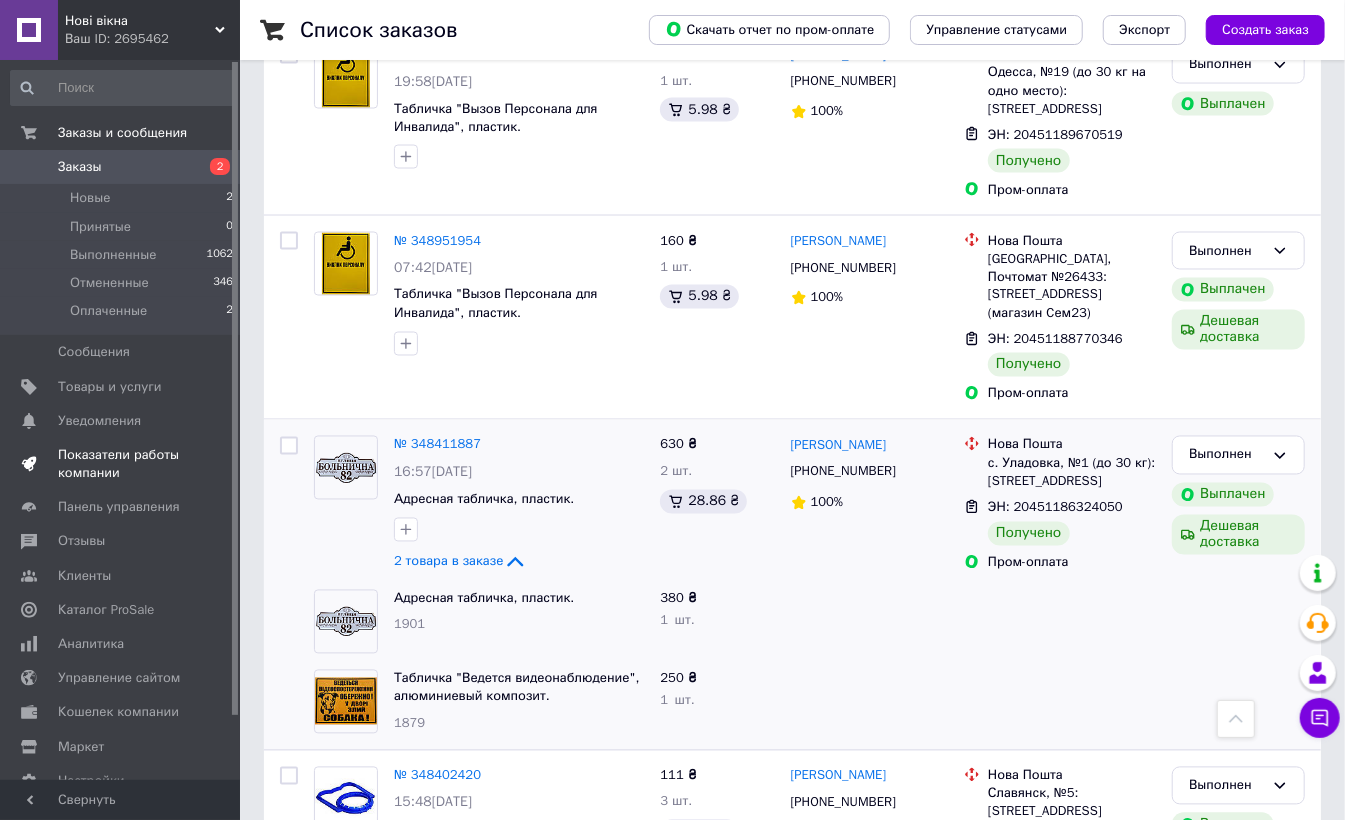scroll, scrollTop: 1066, scrollLeft: 0, axis: vertical 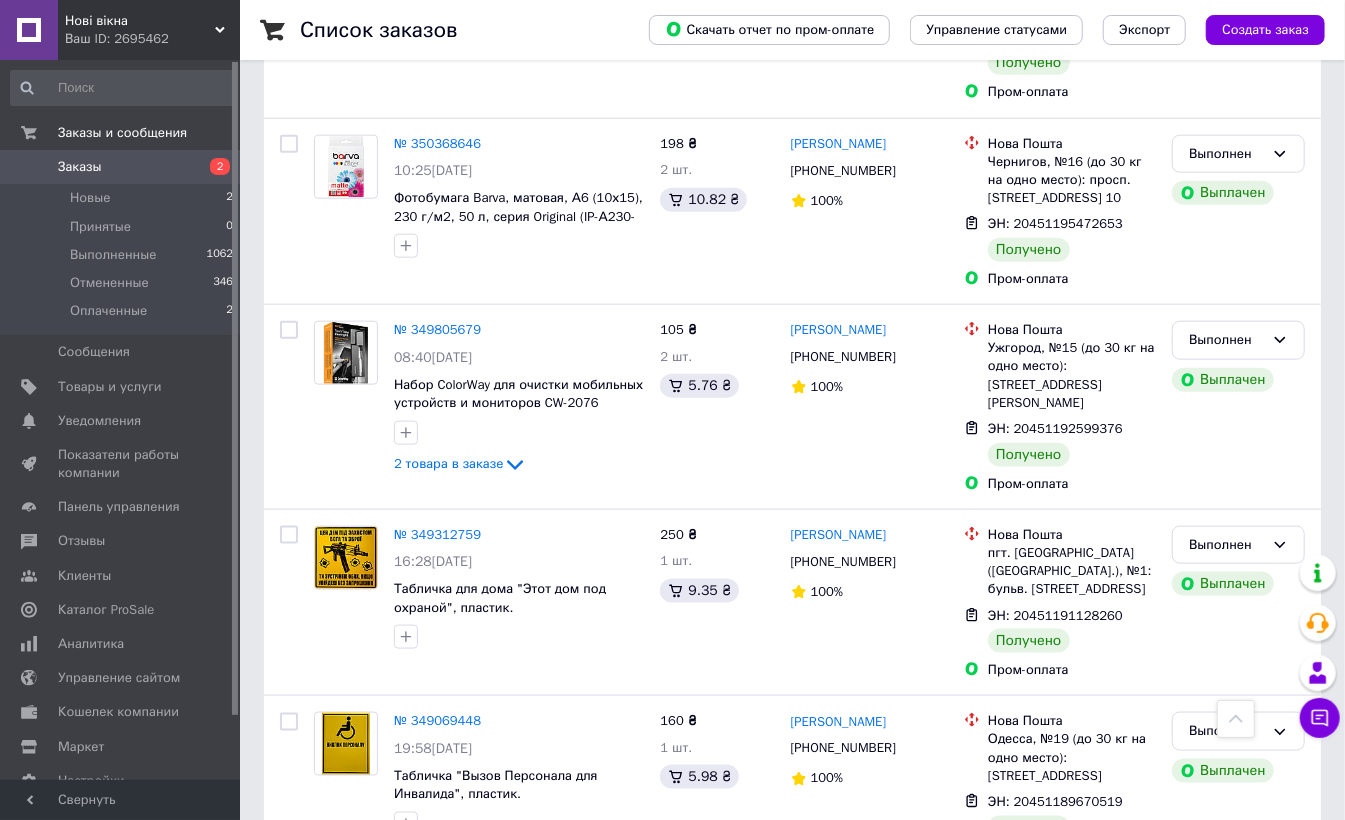 click on "Заказы" at bounding box center [121, 167] 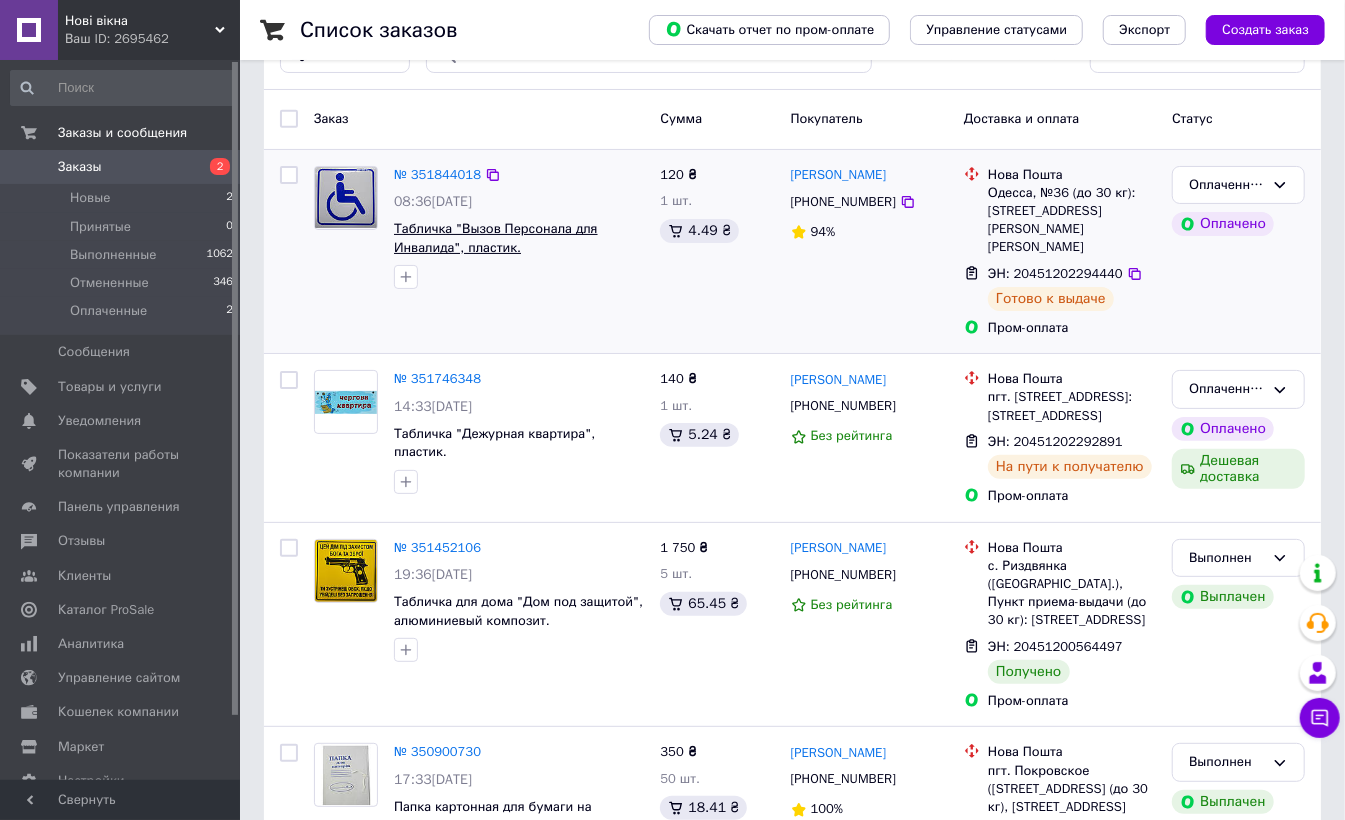 scroll, scrollTop: 0, scrollLeft: 0, axis: both 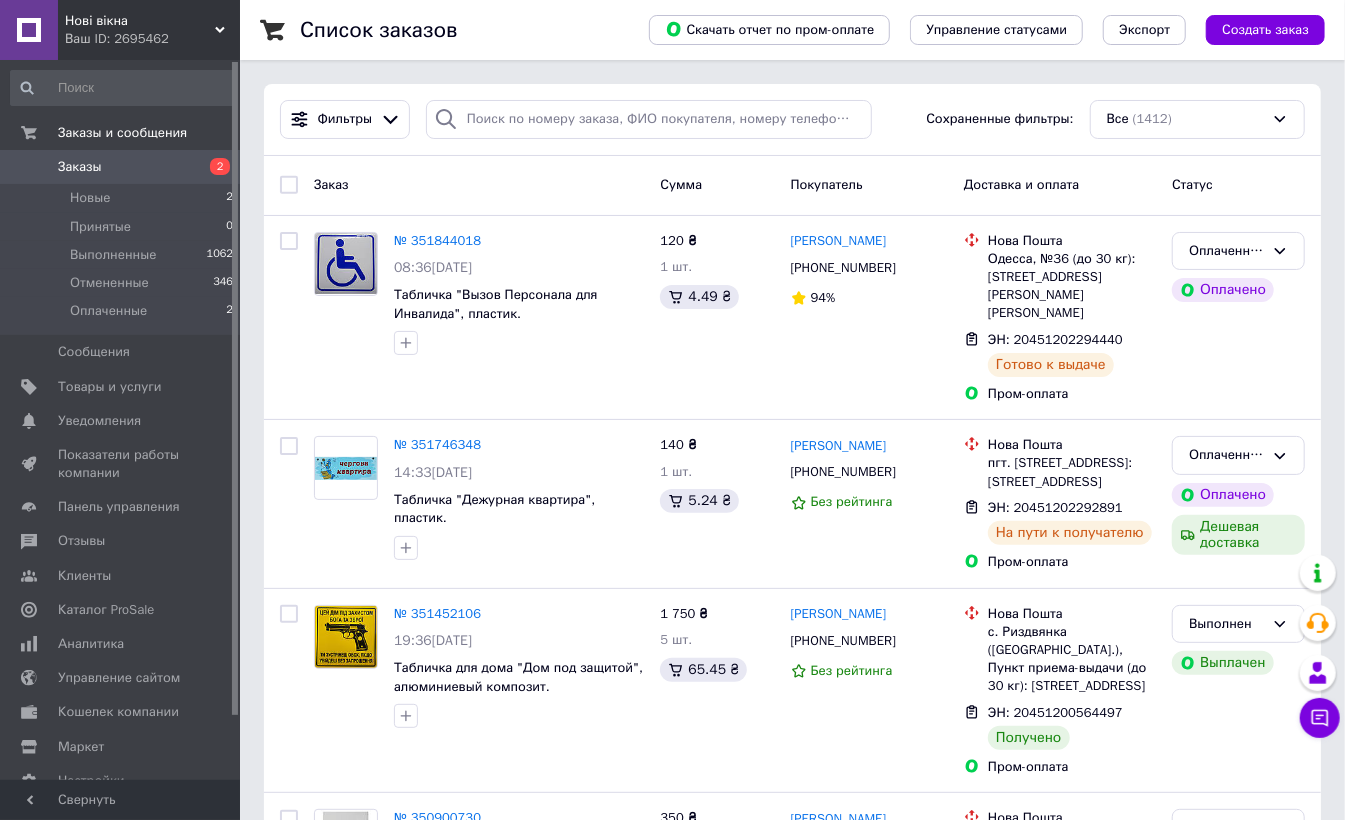 click on "Ваш ID: 2695462" at bounding box center (152, 39) 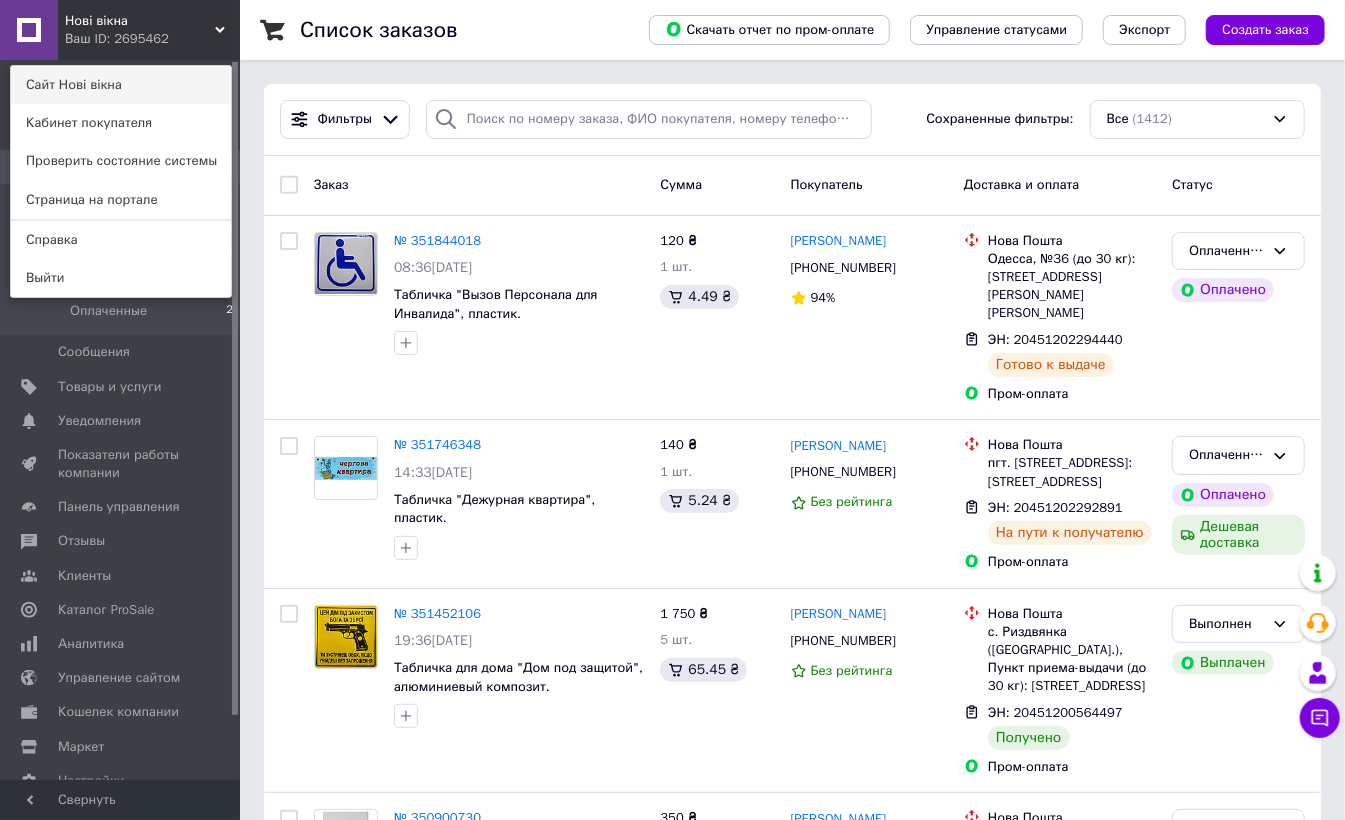 click on "Сайт Нові вікна" at bounding box center (121, 85) 